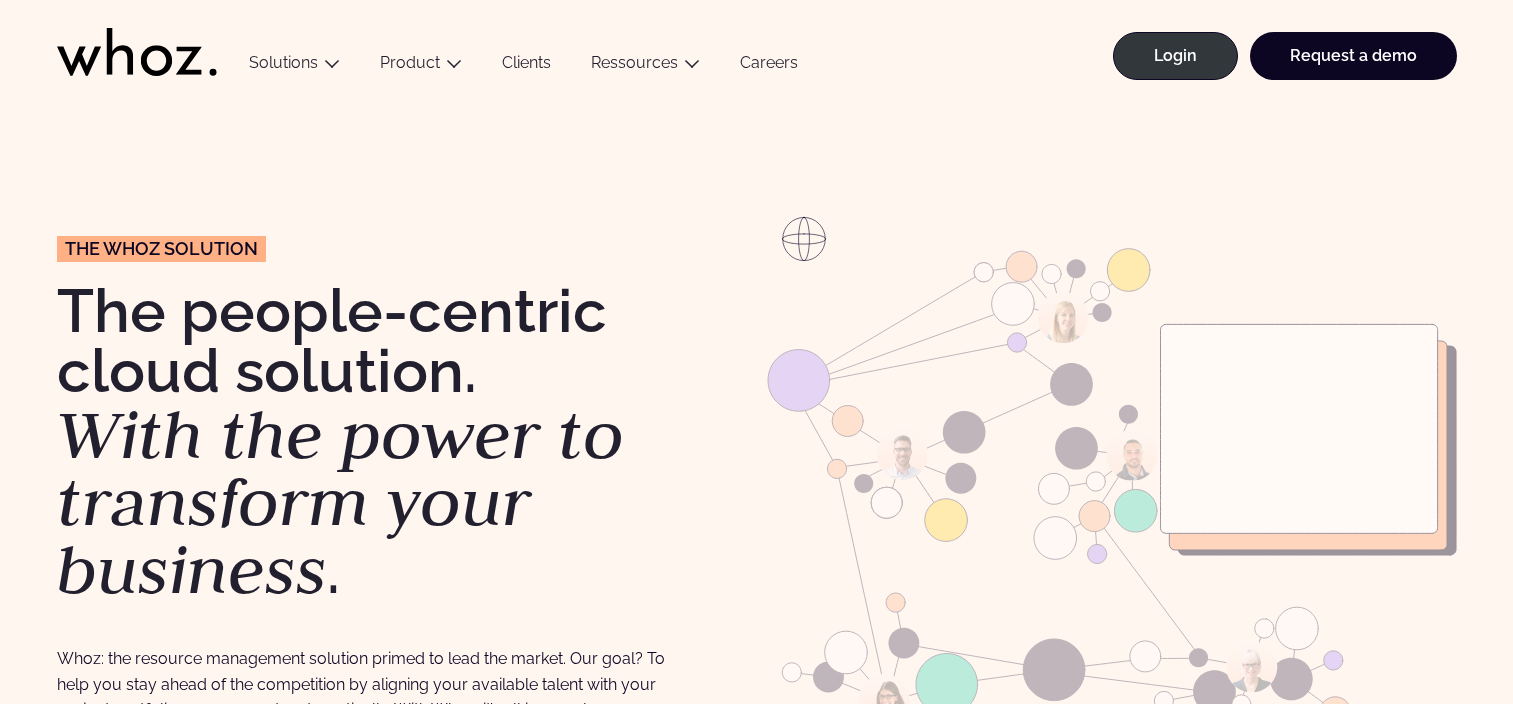 scroll, scrollTop: 0, scrollLeft: 0, axis: both 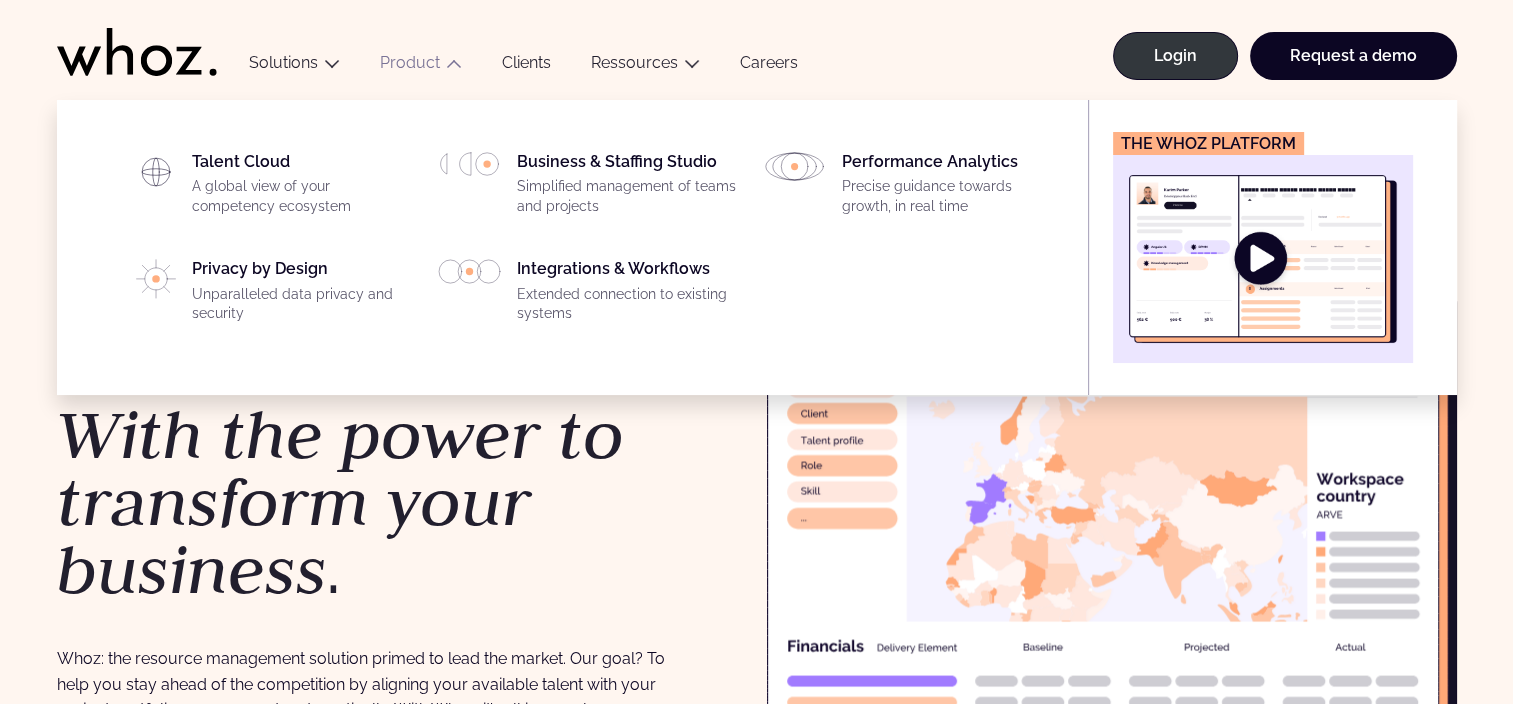 click at bounding box center (1263, 259) 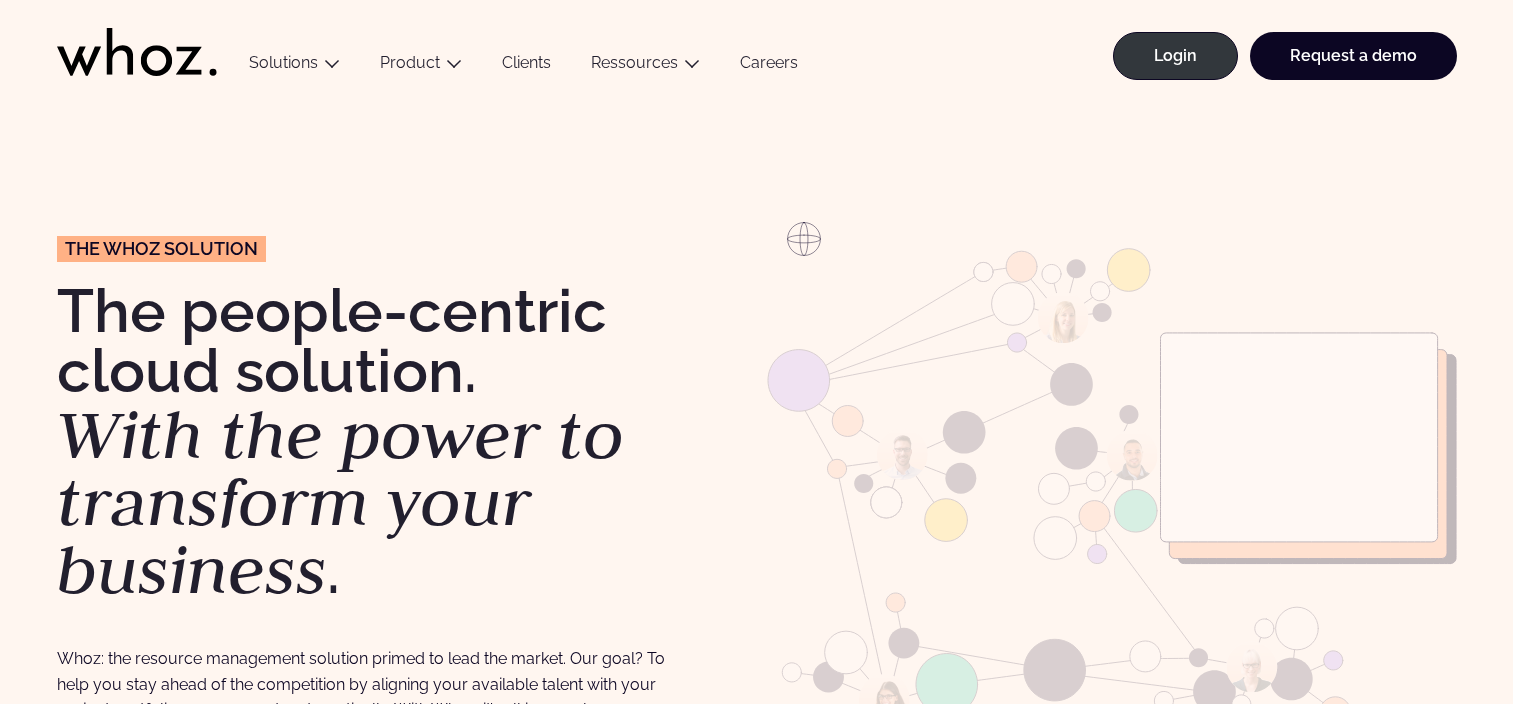 scroll, scrollTop: 0, scrollLeft: 0, axis: both 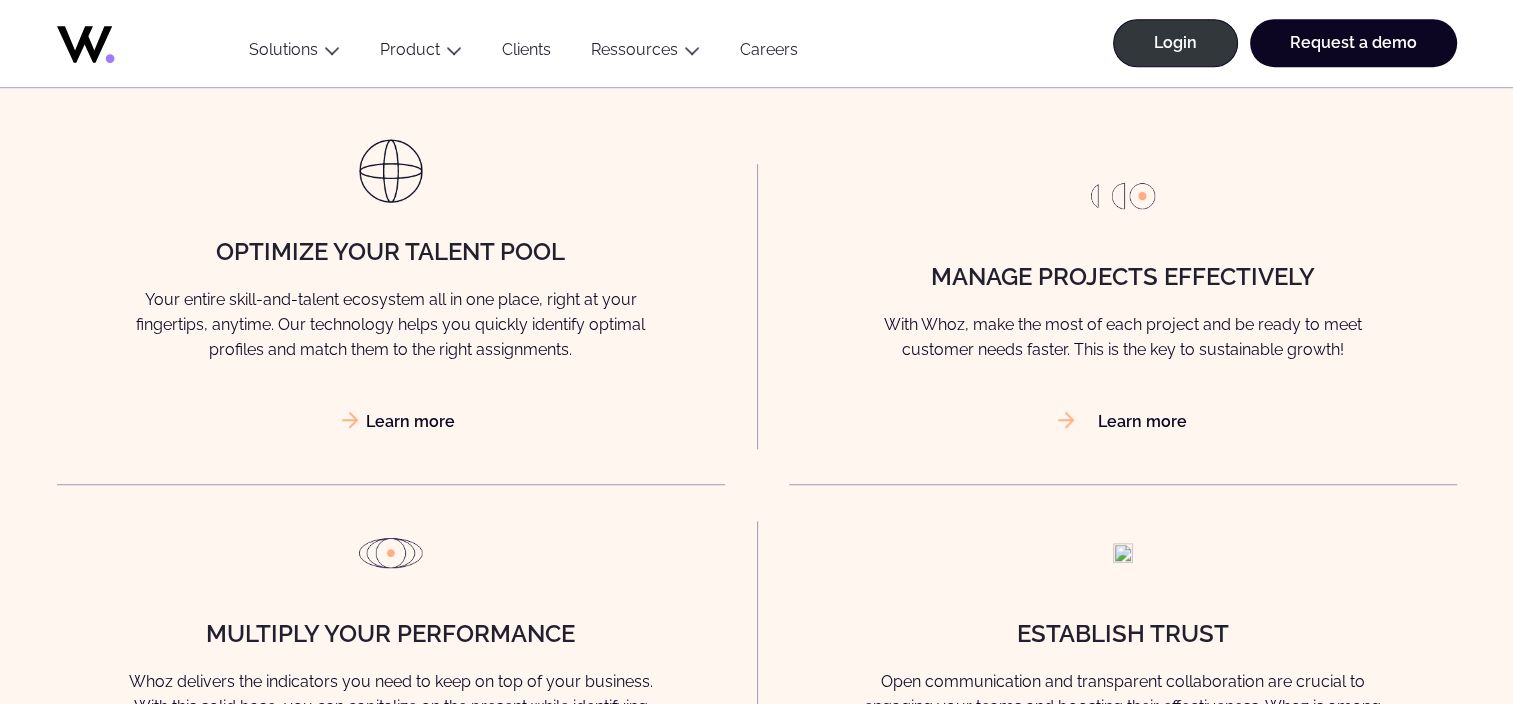 click on "Learn more" at bounding box center (390, 421) 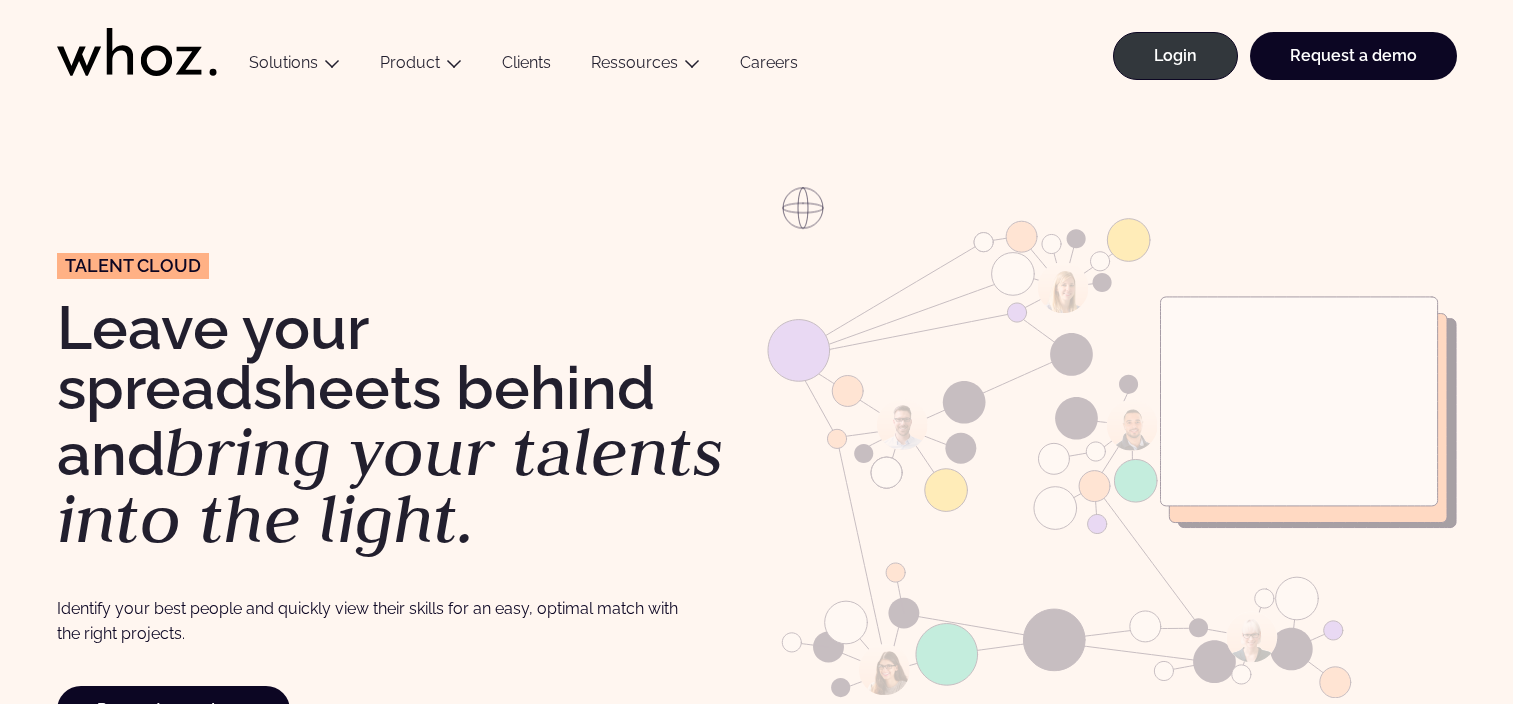 scroll, scrollTop: 0, scrollLeft: 0, axis: both 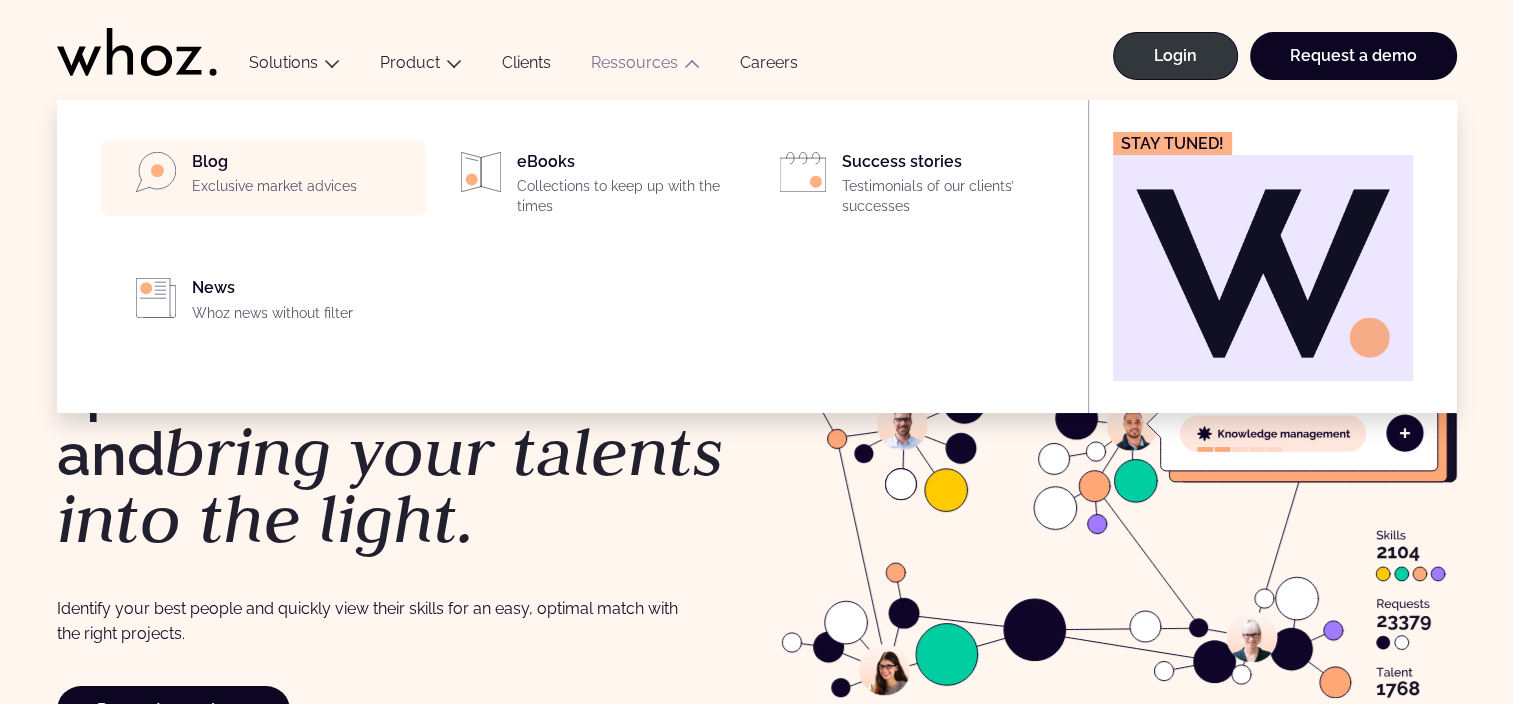click on "Exclusive market advices" at bounding box center (303, 187) 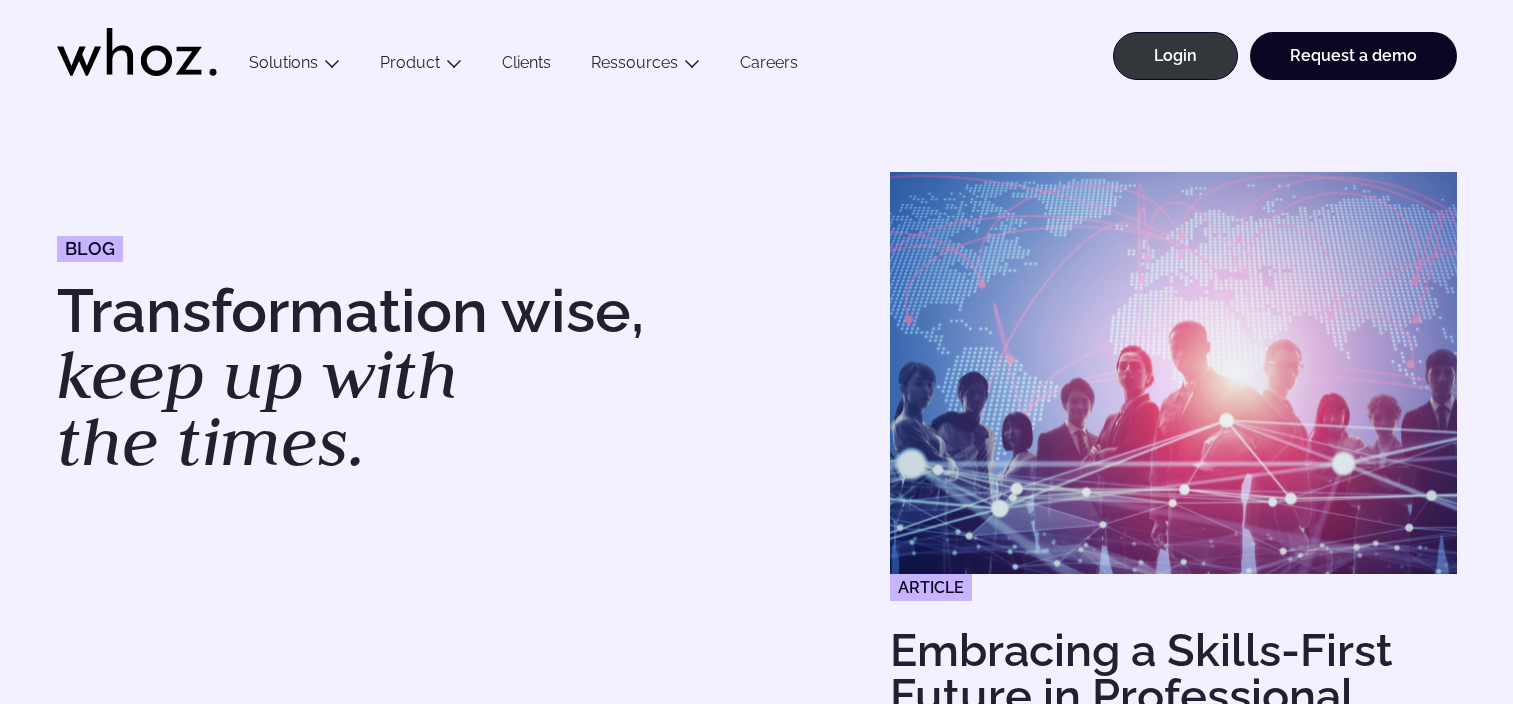 scroll, scrollTop: 0, scrollLeft: 0, axis: both 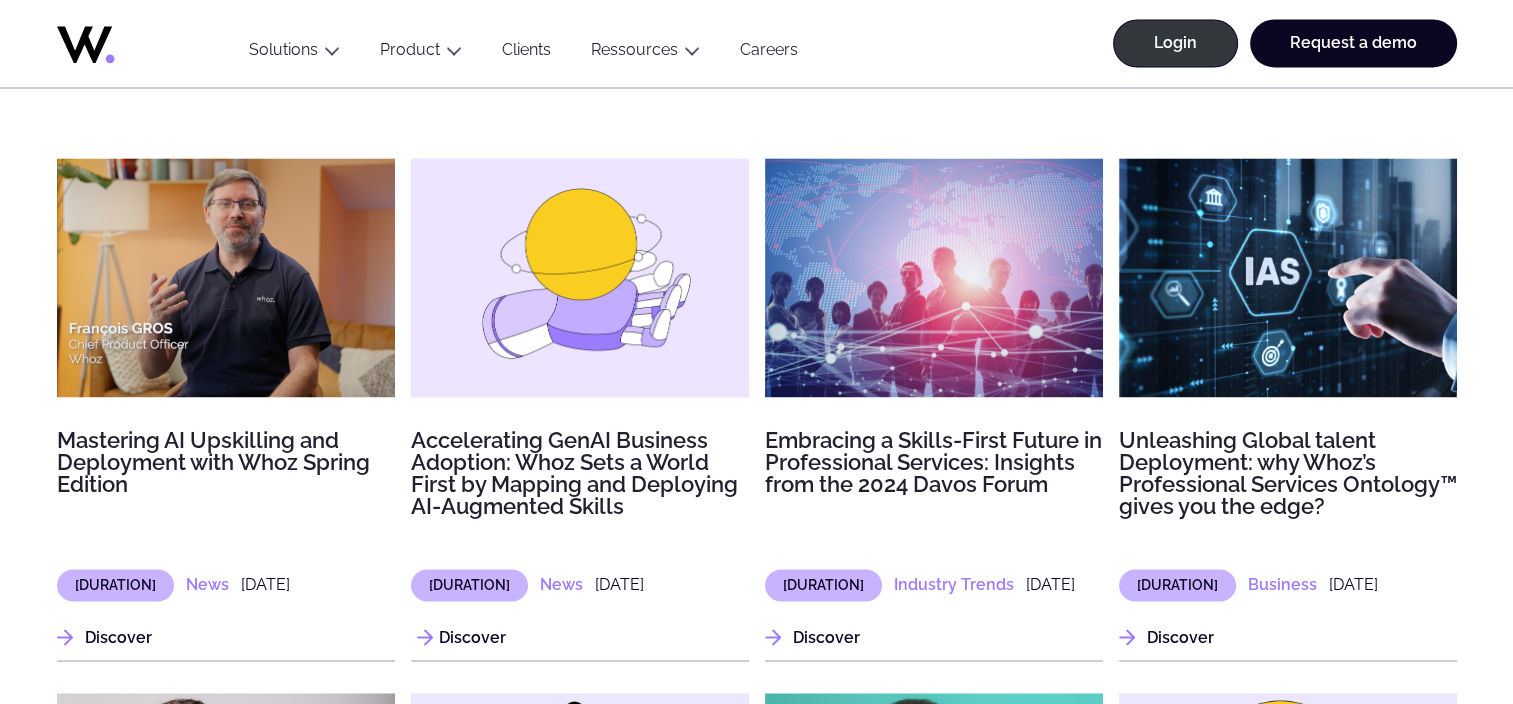 click on "Accelerating GenAI Business Adoption: Whoz Sets a World First by Mapping and Deploying AI-Augmented Skills" at bounding box center (580, 473) 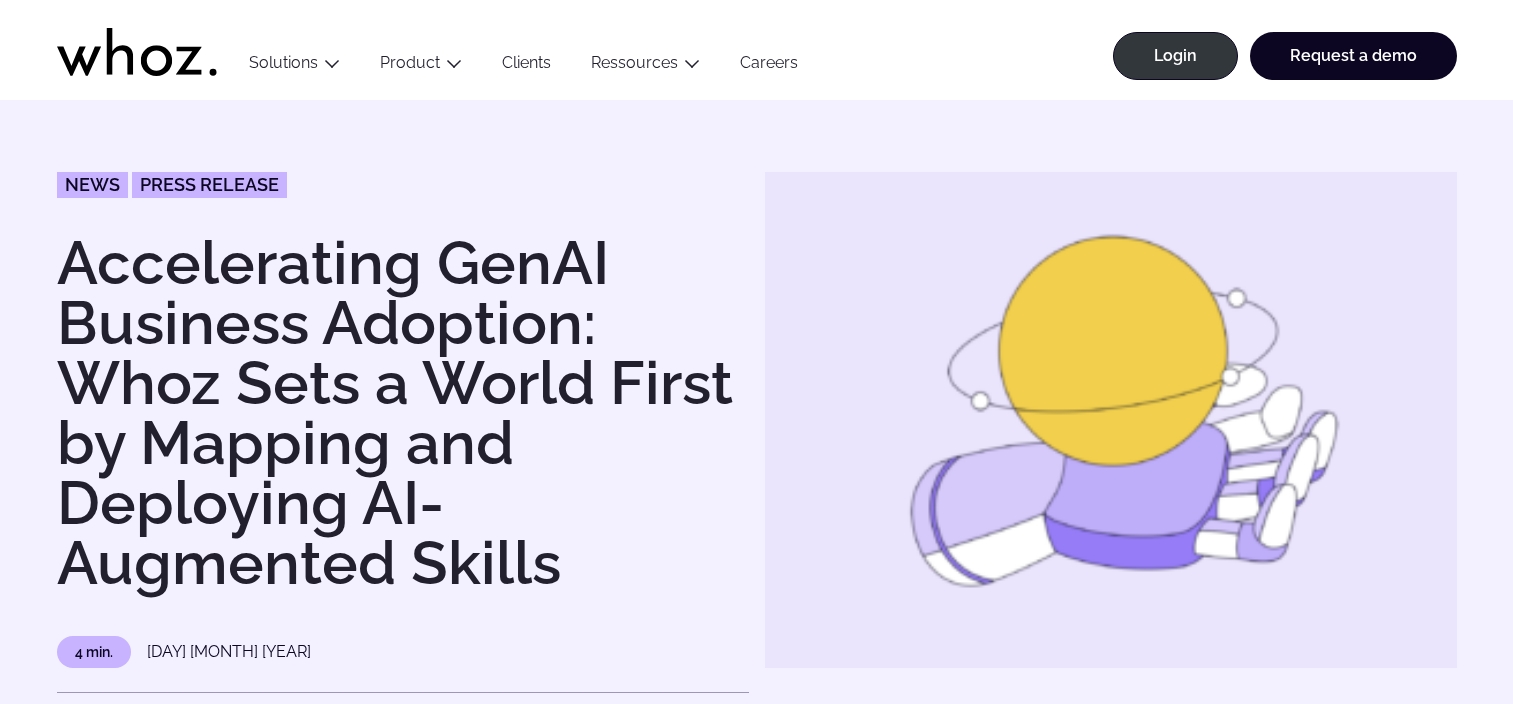 scroll, scrollTop: 0, scrollLeft: 0, axis: both 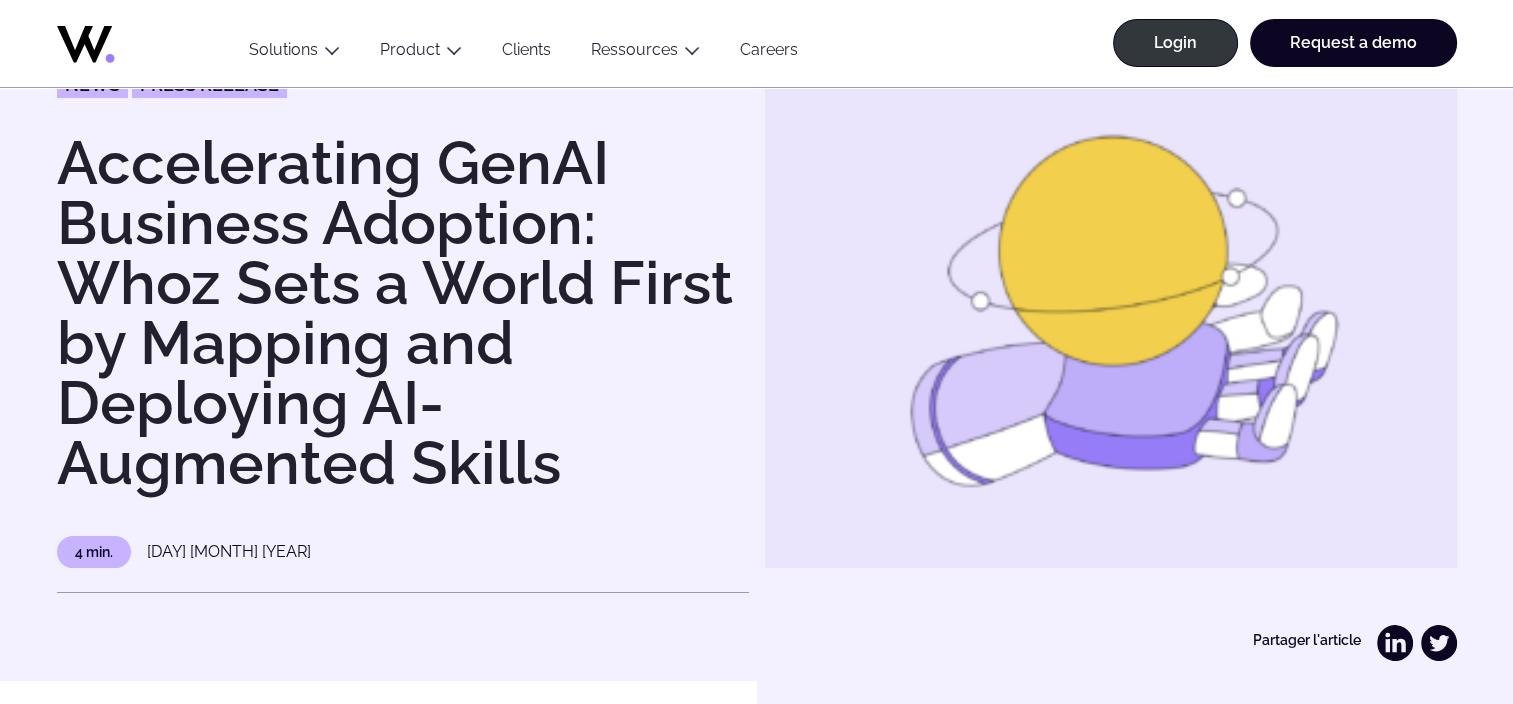 click on "Accelerating GenAI Business Adoption: Whoz Sets a World First by Mapping and Deploying AI-Augmented Skills" at bounding box center [403, 313] 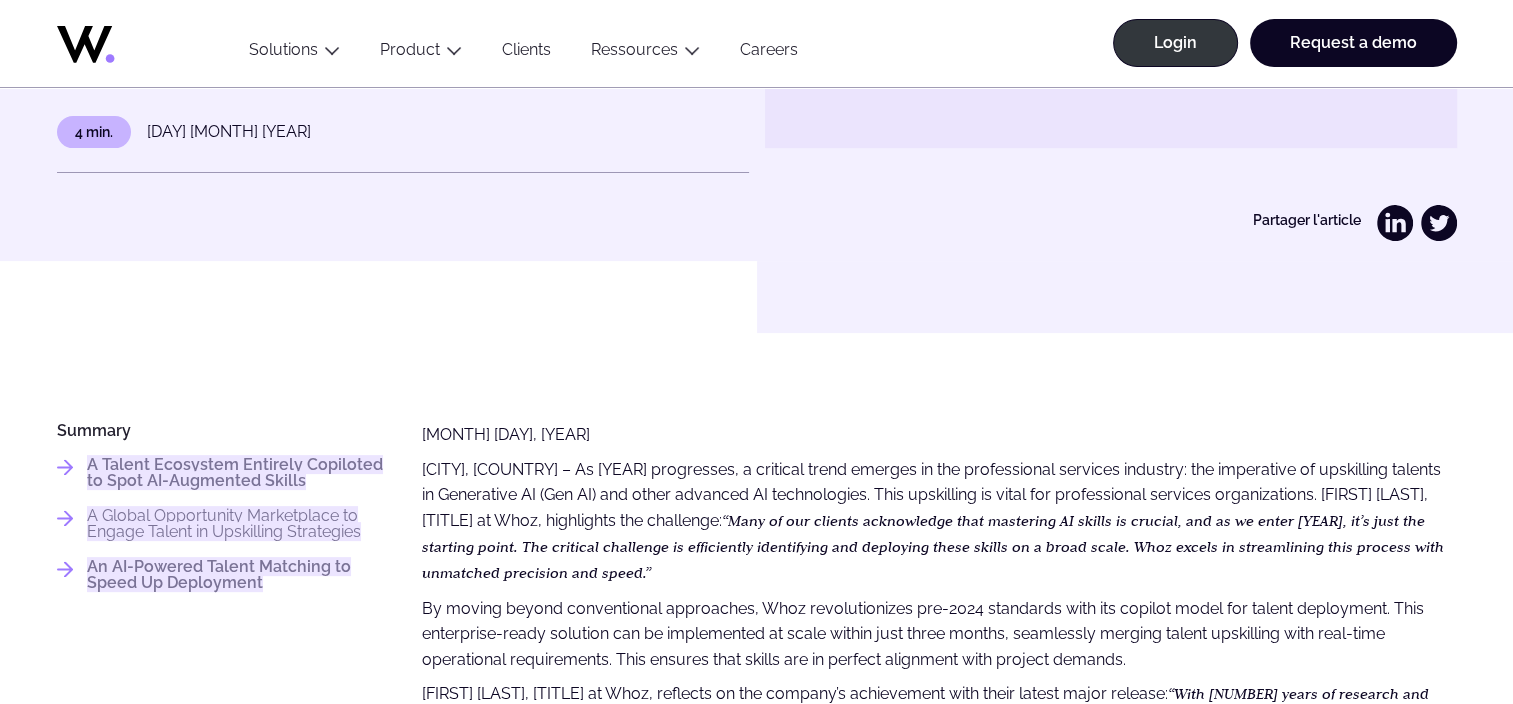 scroll, scrollTop: 0, scrollLeft: 0, axis: both 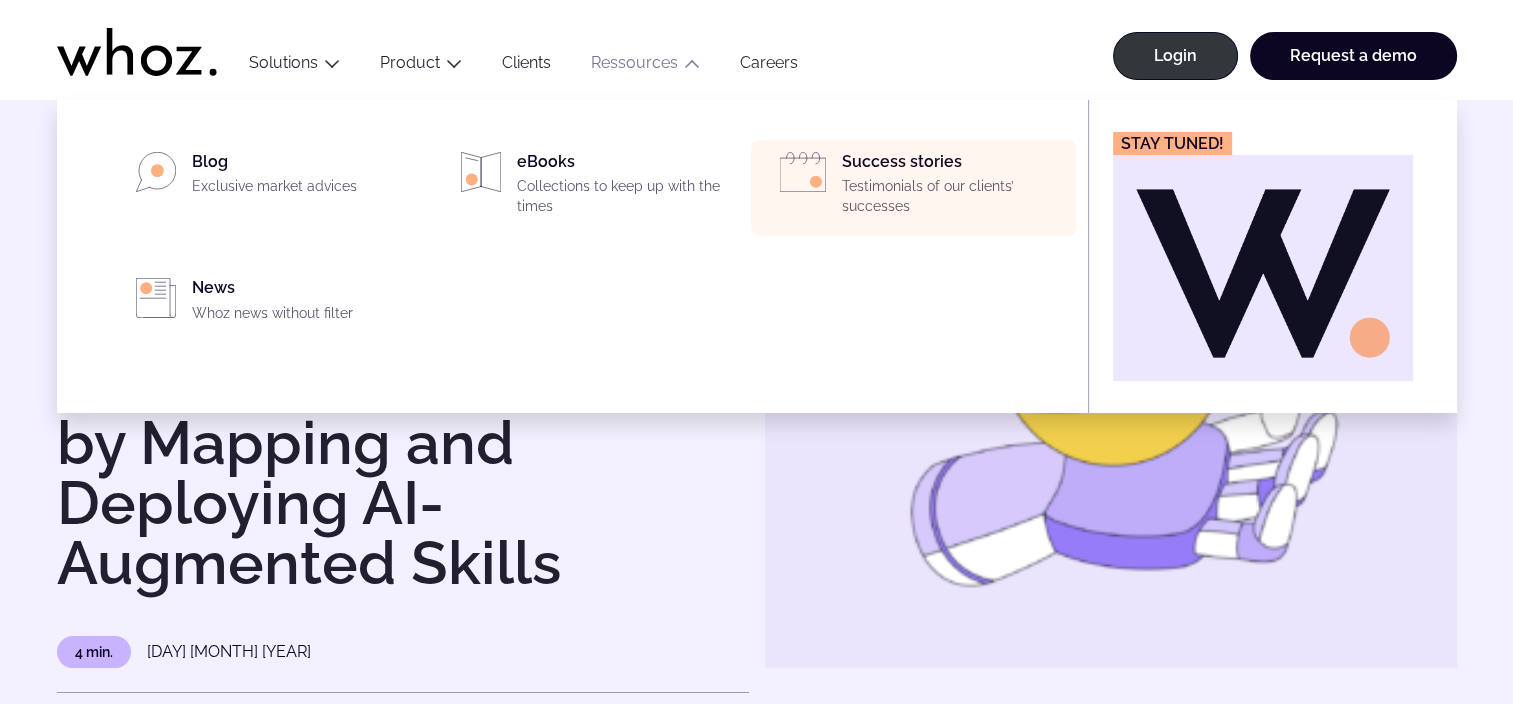 click on "Testimonials of our clients’ successes" at bounding box center [953, 196] 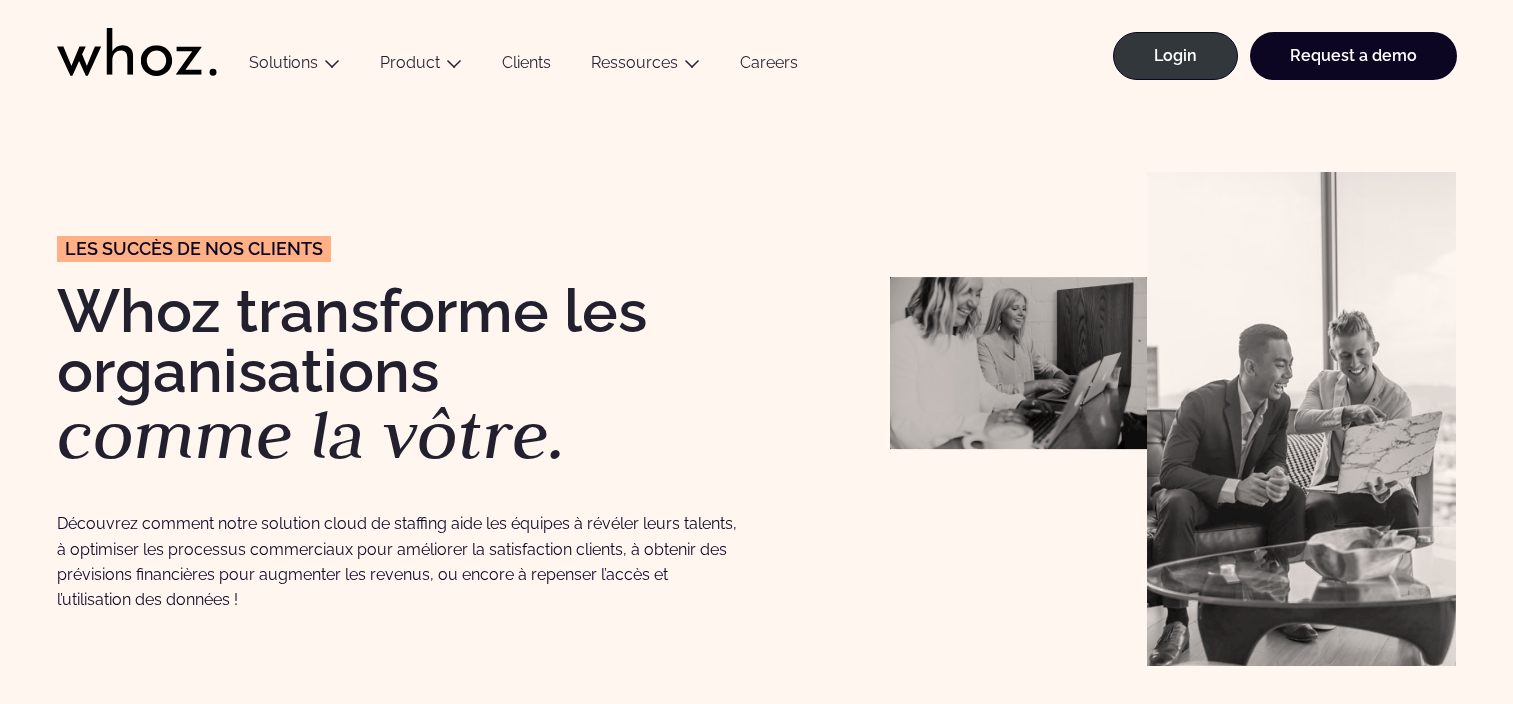 scroll, scrollTop: 0, scrollLeft: 0, axis: both 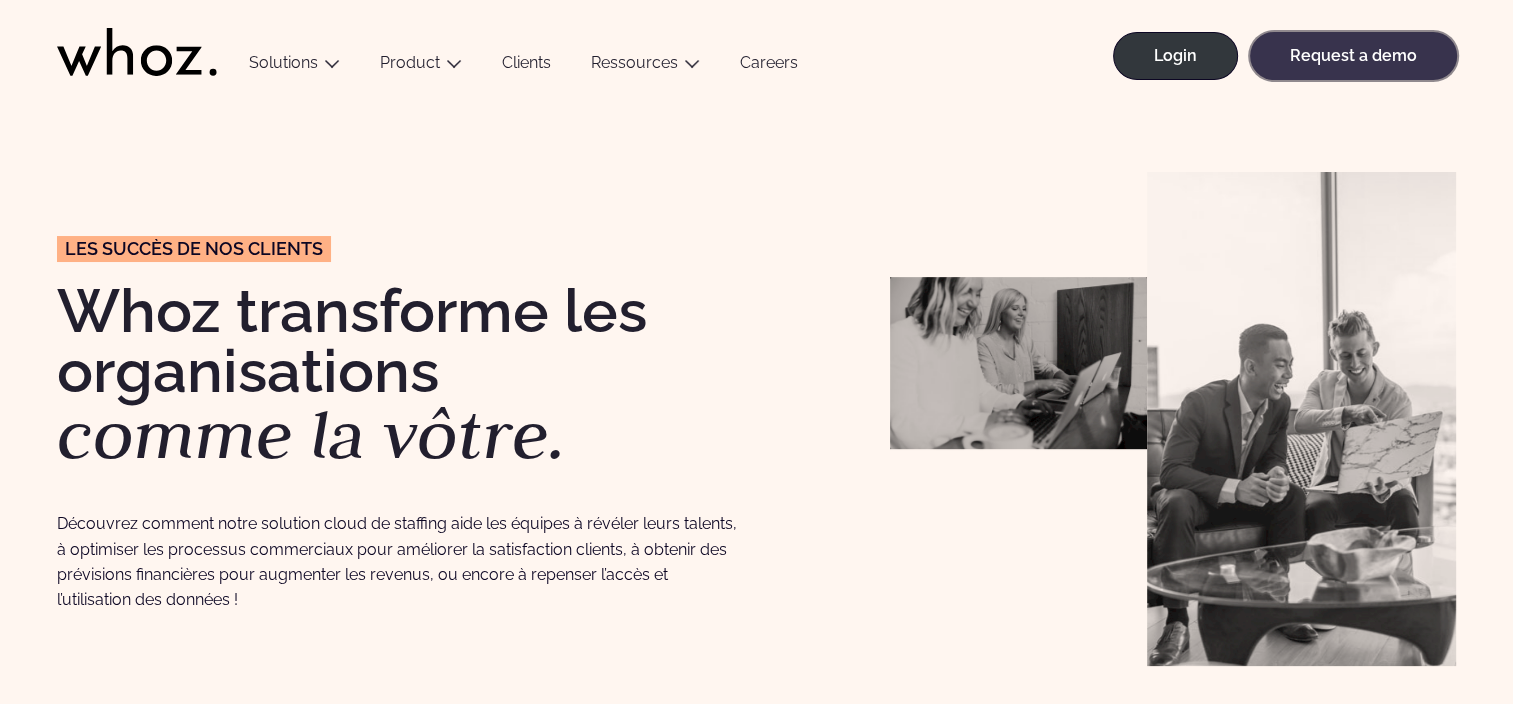 click on "Request a demo" at bounding box center (1353, 56) 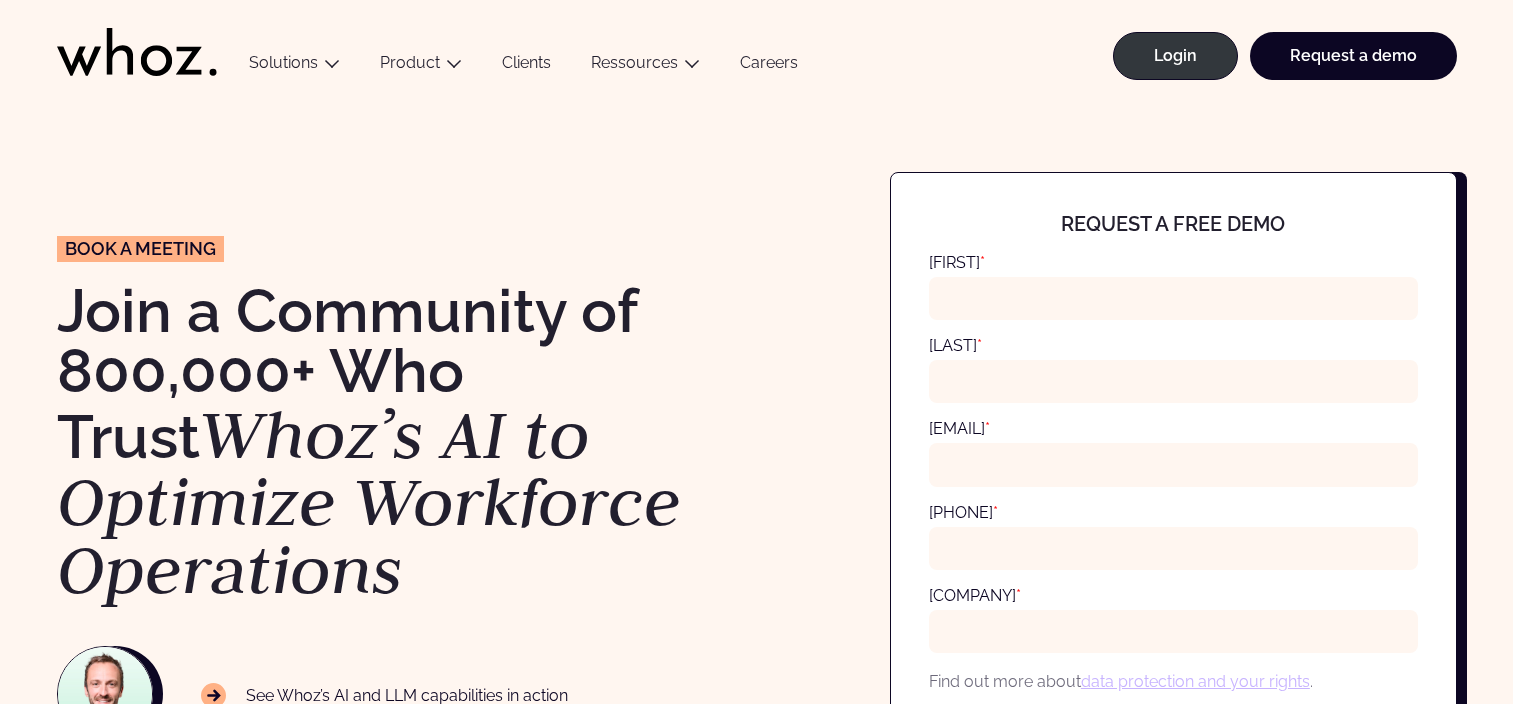 scroll, scrollTop: 0, scrollLeft: 0, axis: both 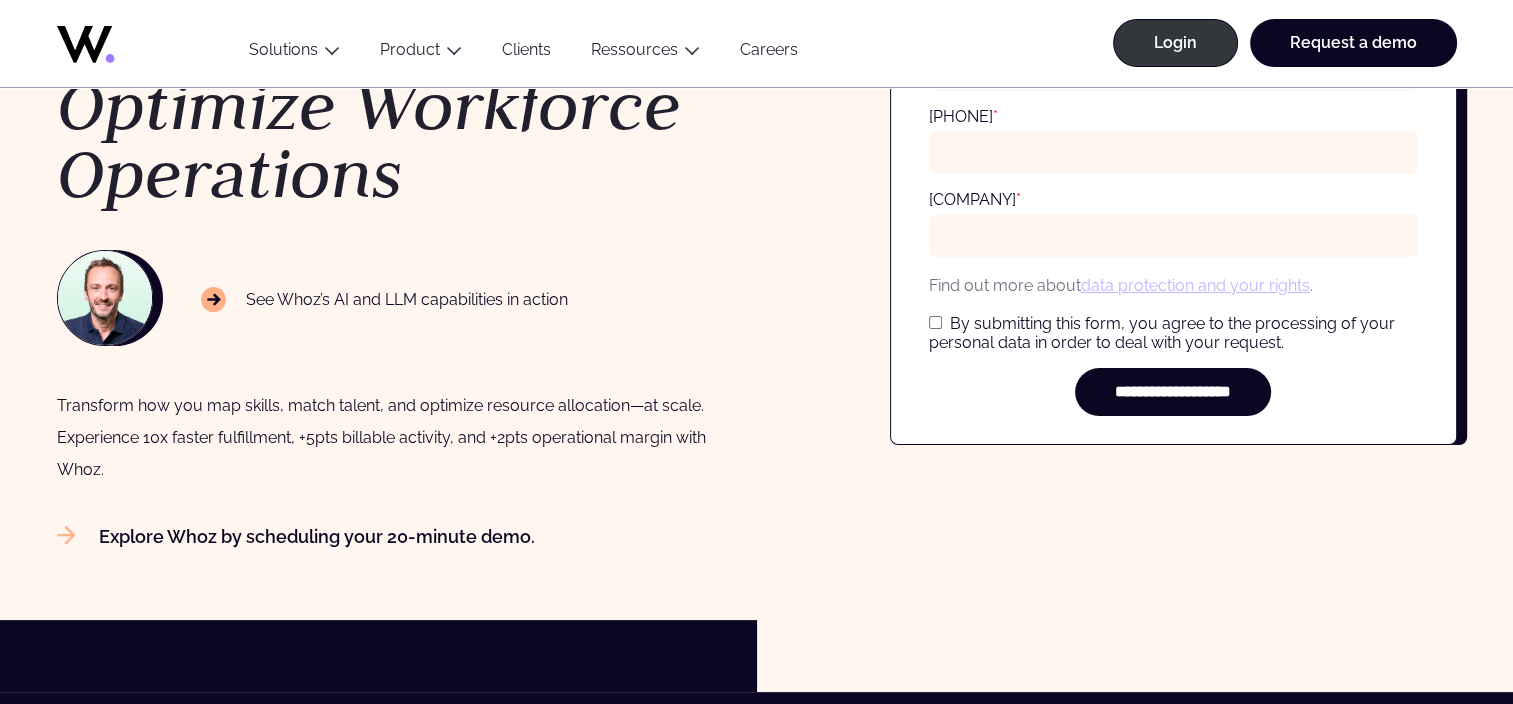 click 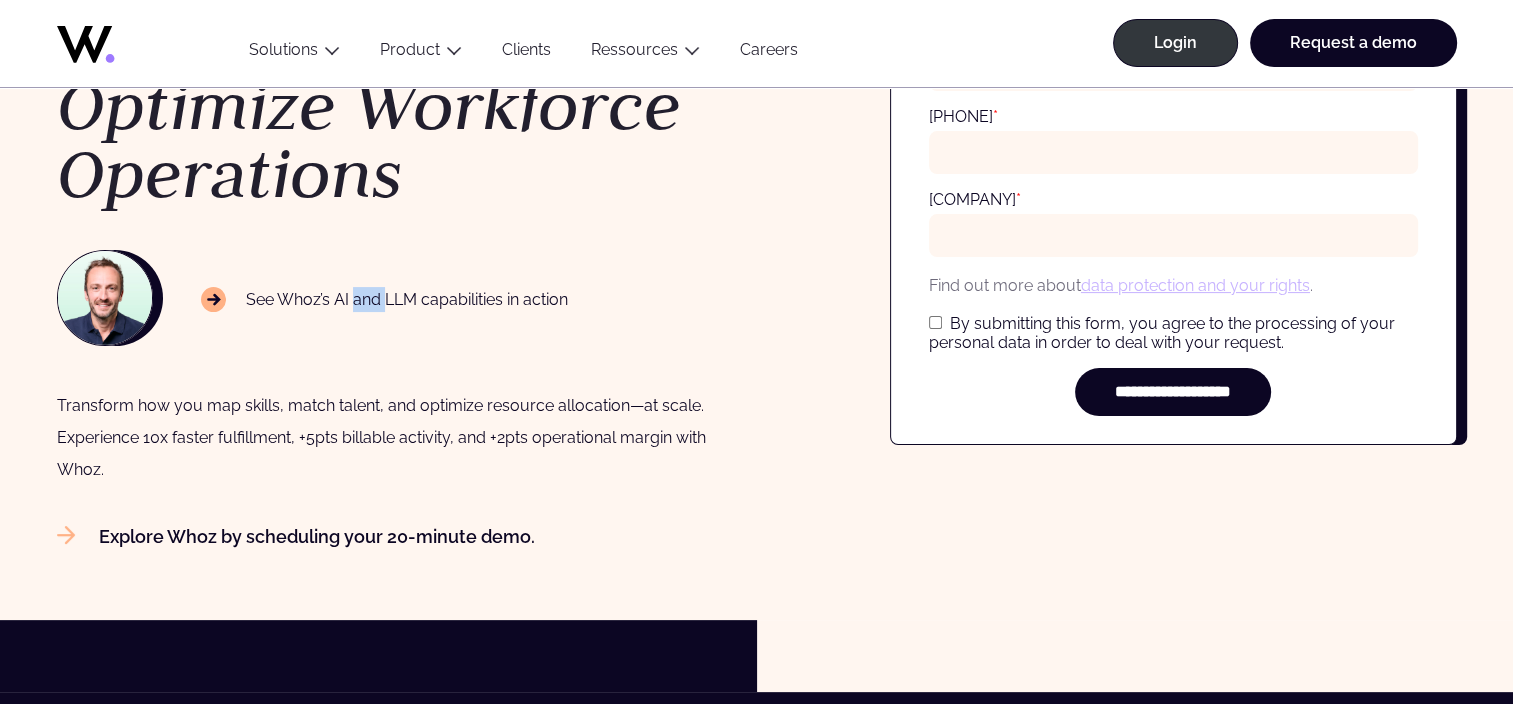 click on "See Whoz’s AI and LLM capabilities in action" at bounding box center (385, 300) 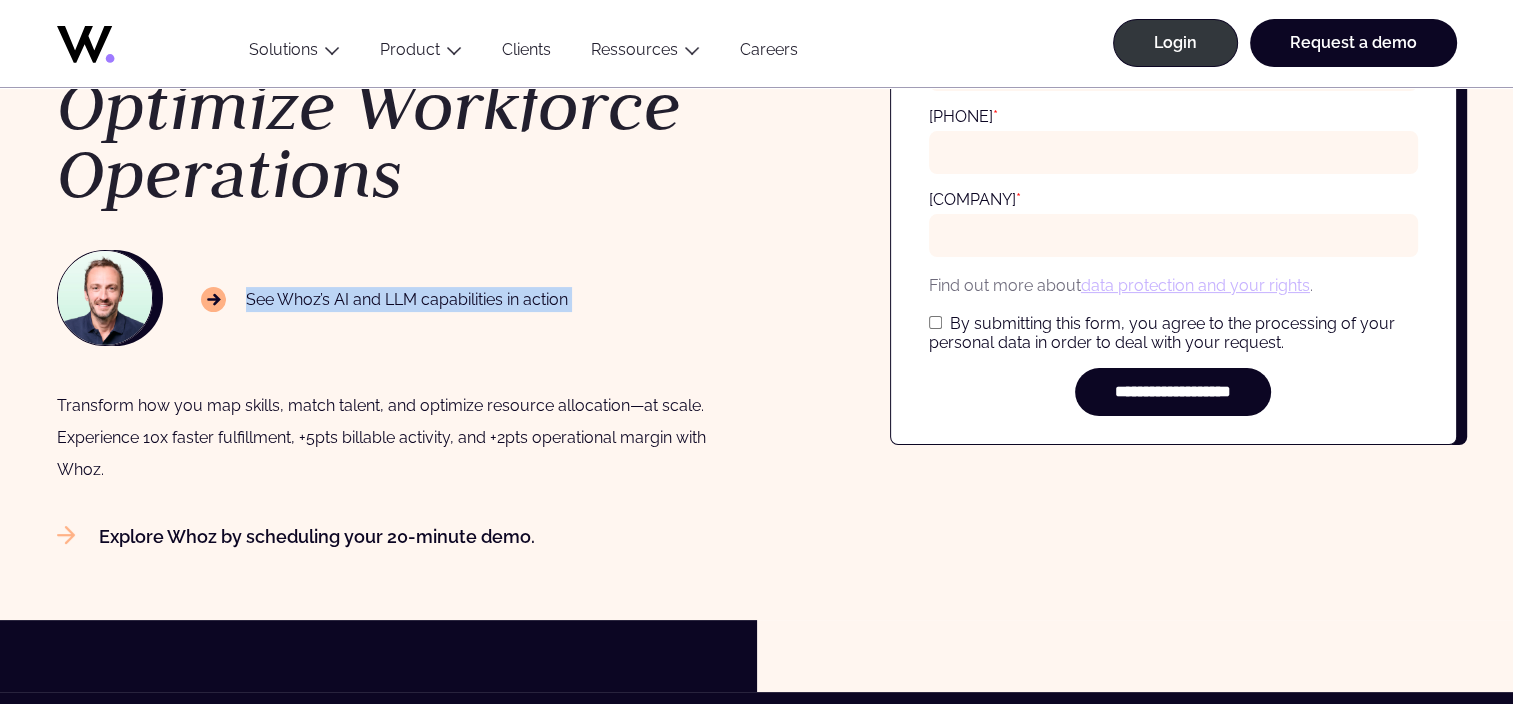 click on "See Whoz’s AI and LLM capabilities in action" at bounding box center [385, 300] 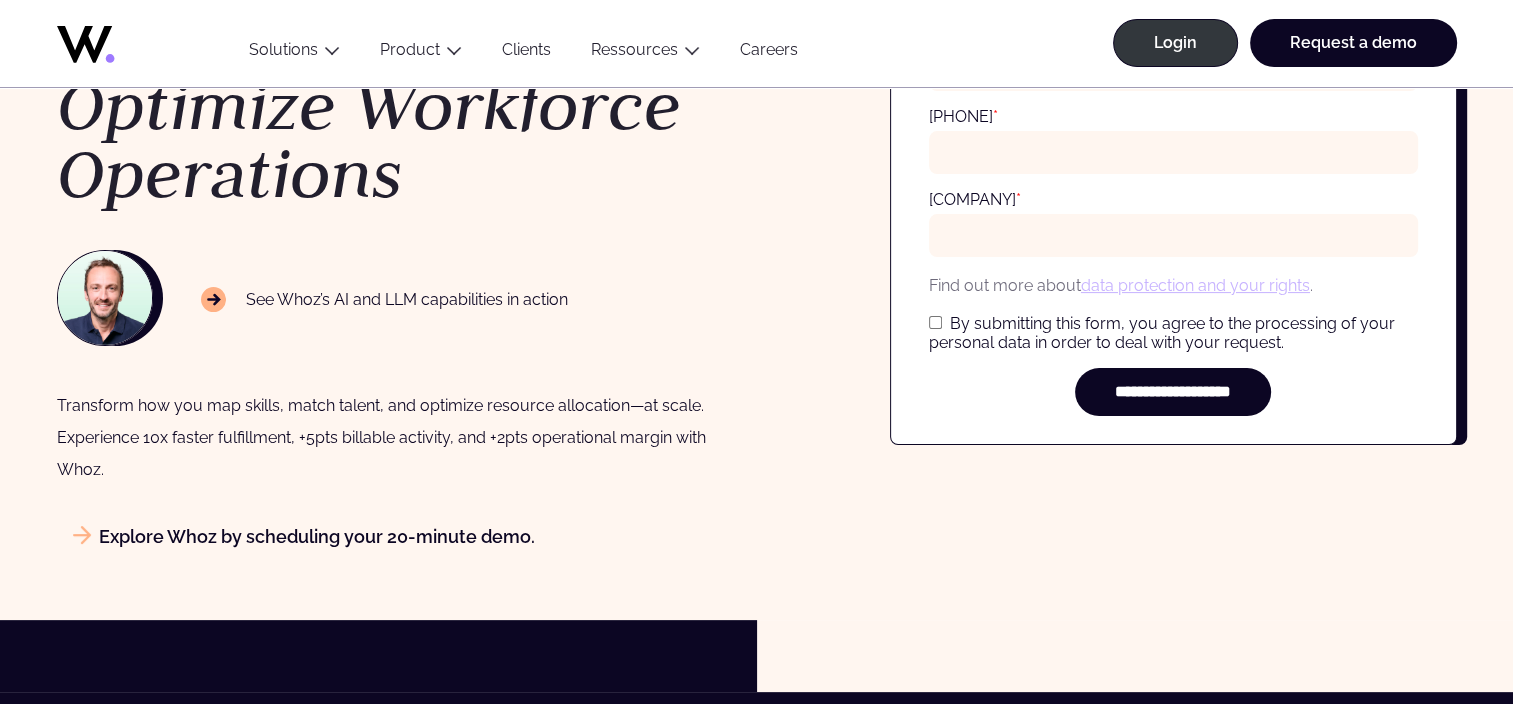 click on "Explore Whoz by scheduling your 20-minute demo." at bounding box center (296, 536) 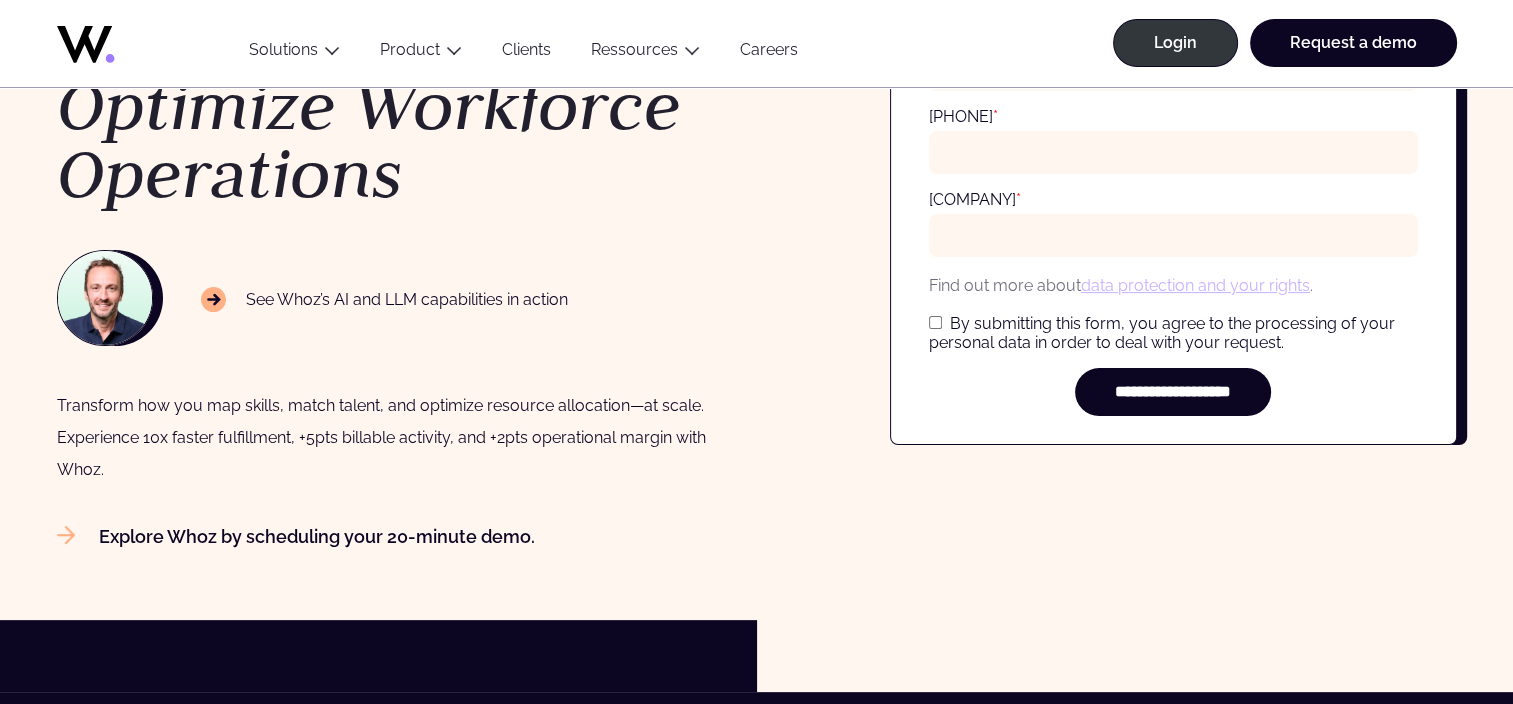click on "**********" at bounding box center (756, 162) 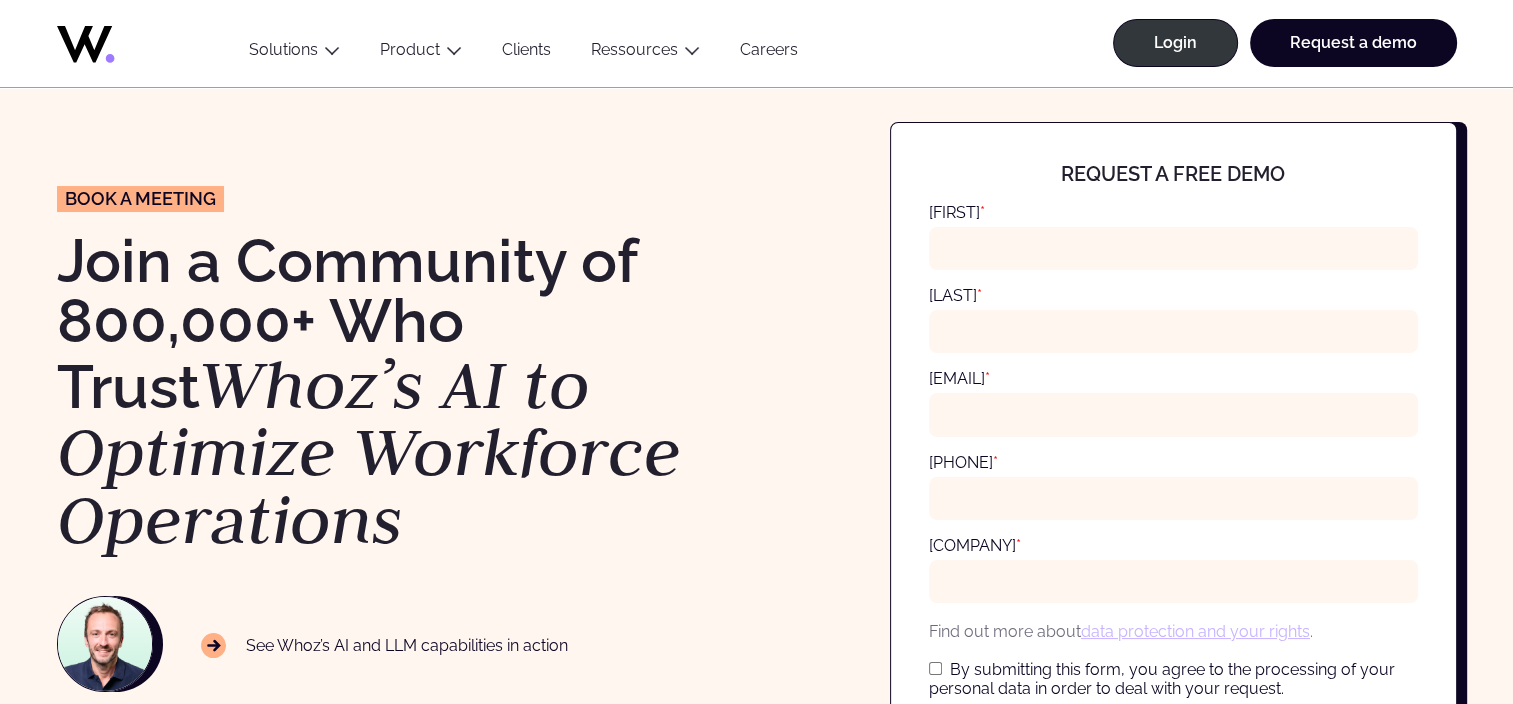 scroll, scrollTop: 0, scrollLeft: 0, axis: both 